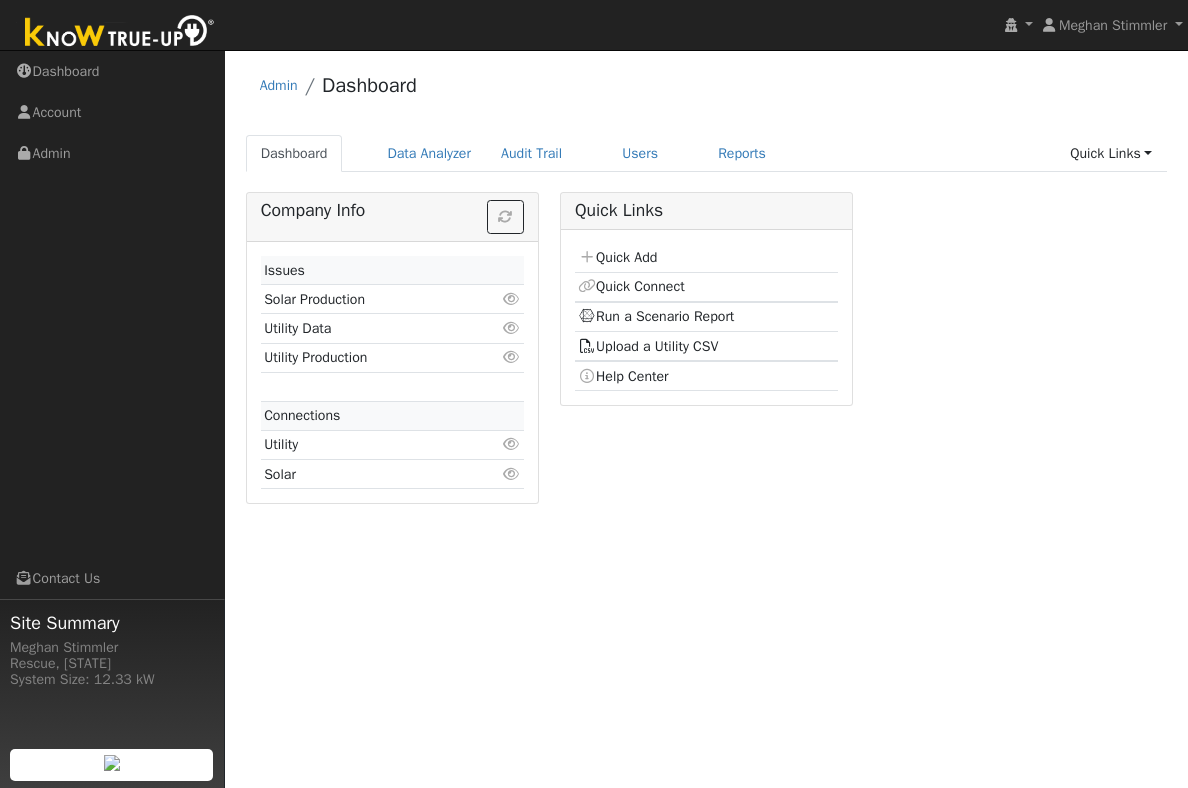 scroll, scrollTop: 0, scrollLeft: 0, axis: both 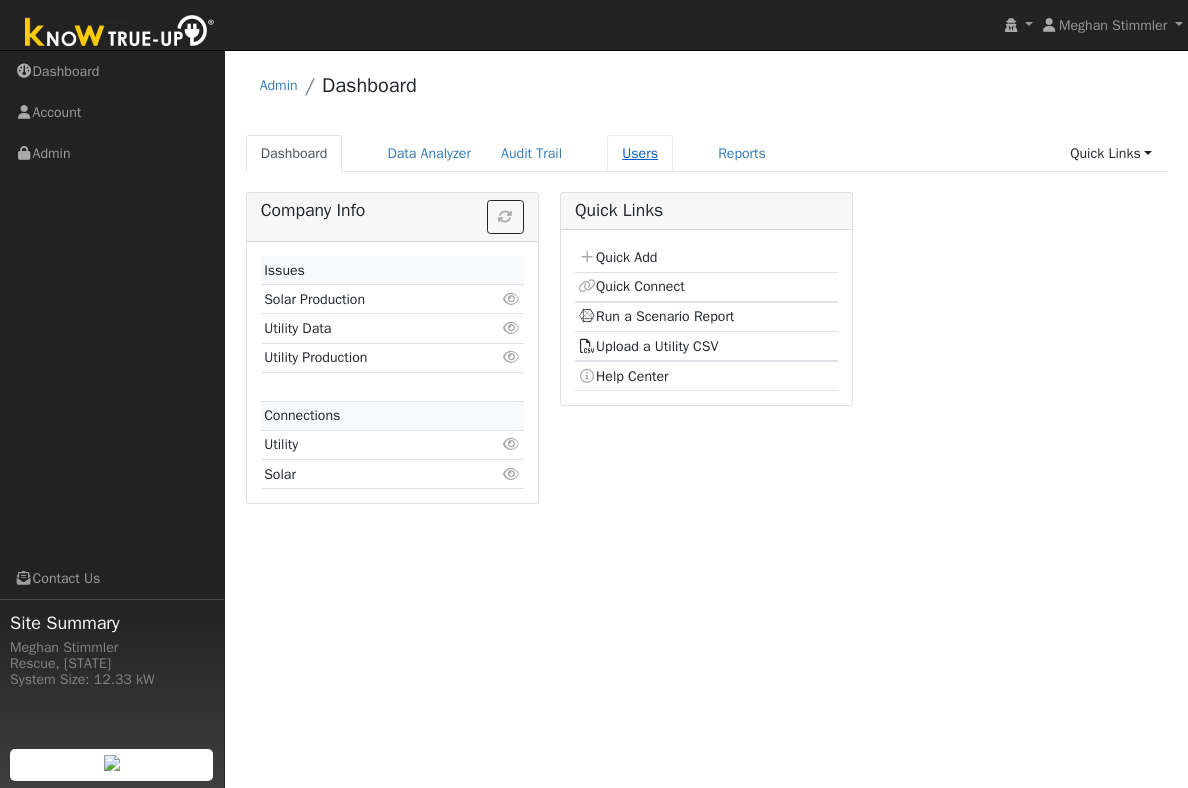 click on "Users" at bounding box center [640, 153] 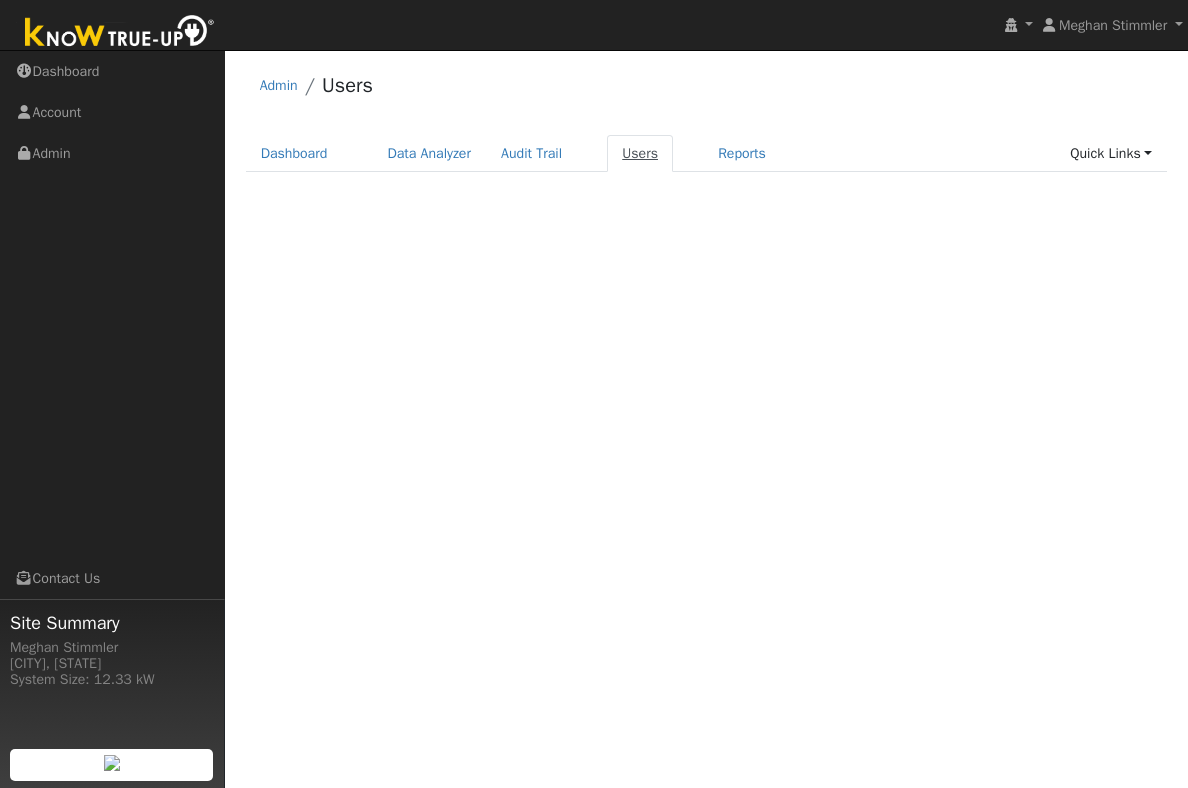 scroll, scrollTop: 0, scrollLeft: 0, axis: both 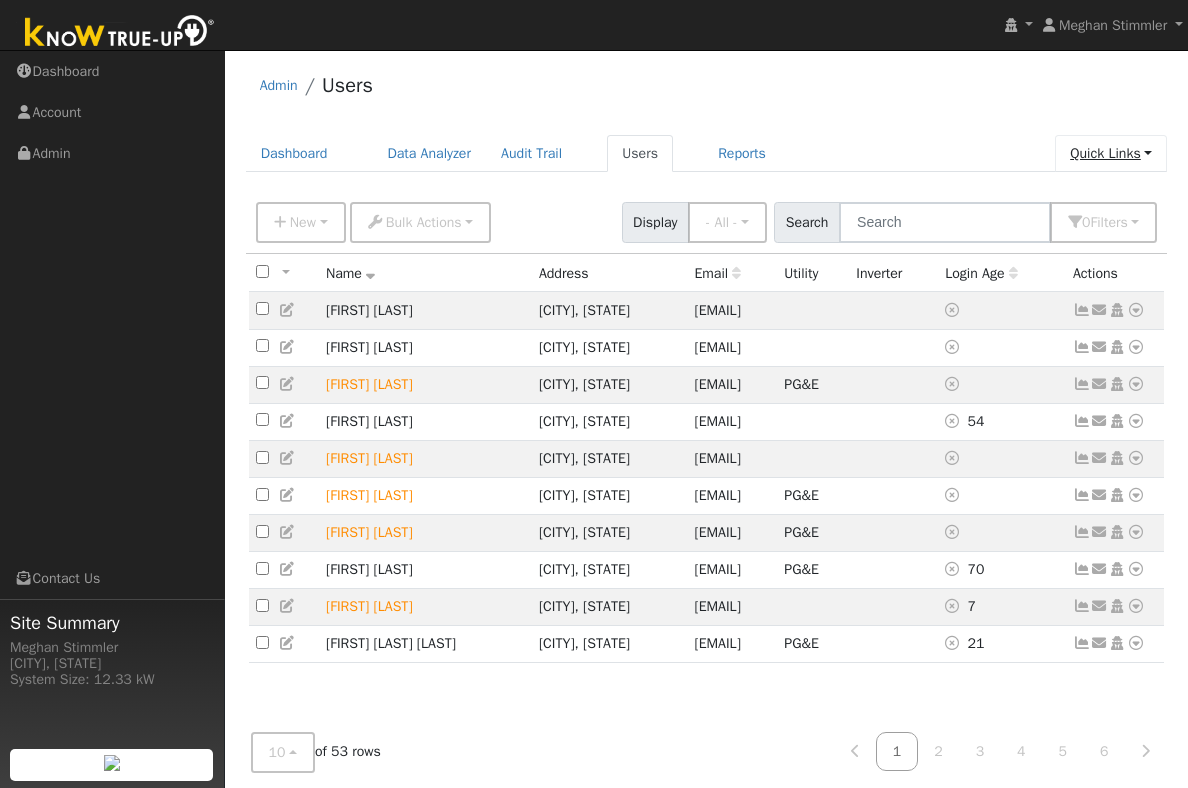 click on "Quick Links" at bounding box center [1111, 153] 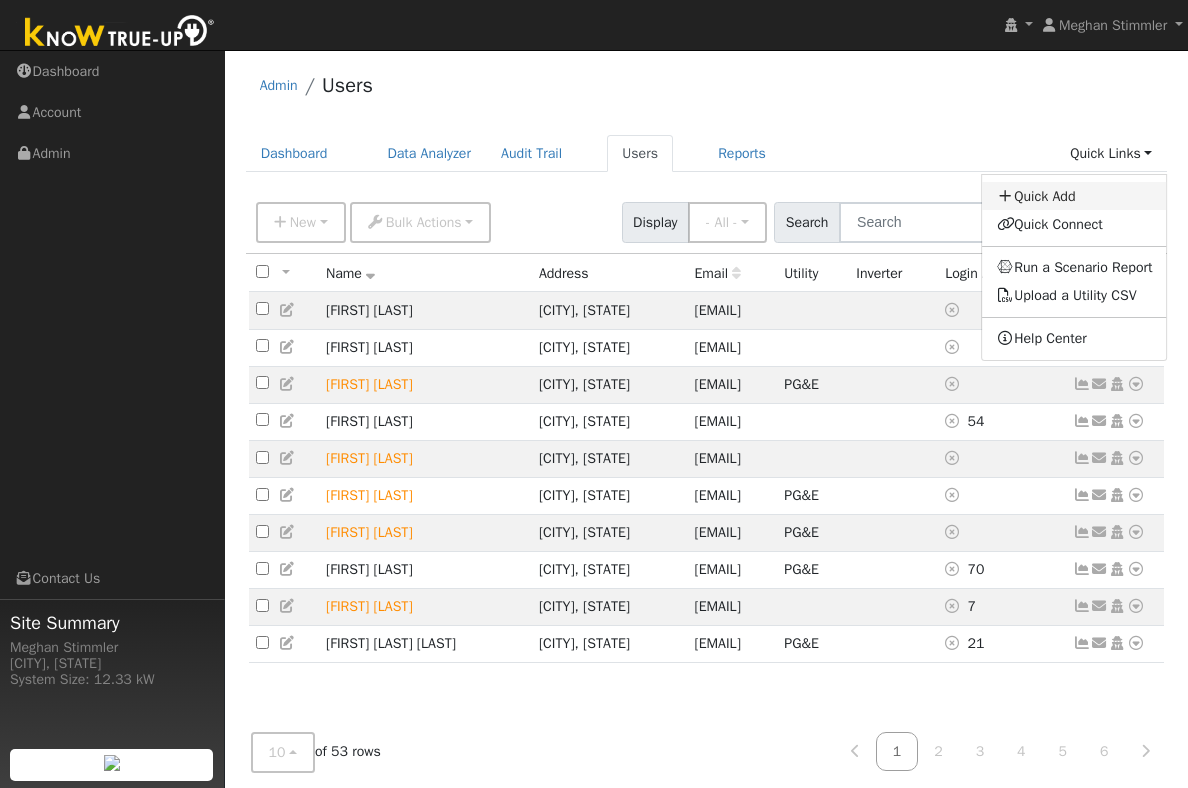click on "Quick Add" at bounding box center [1075, 196] 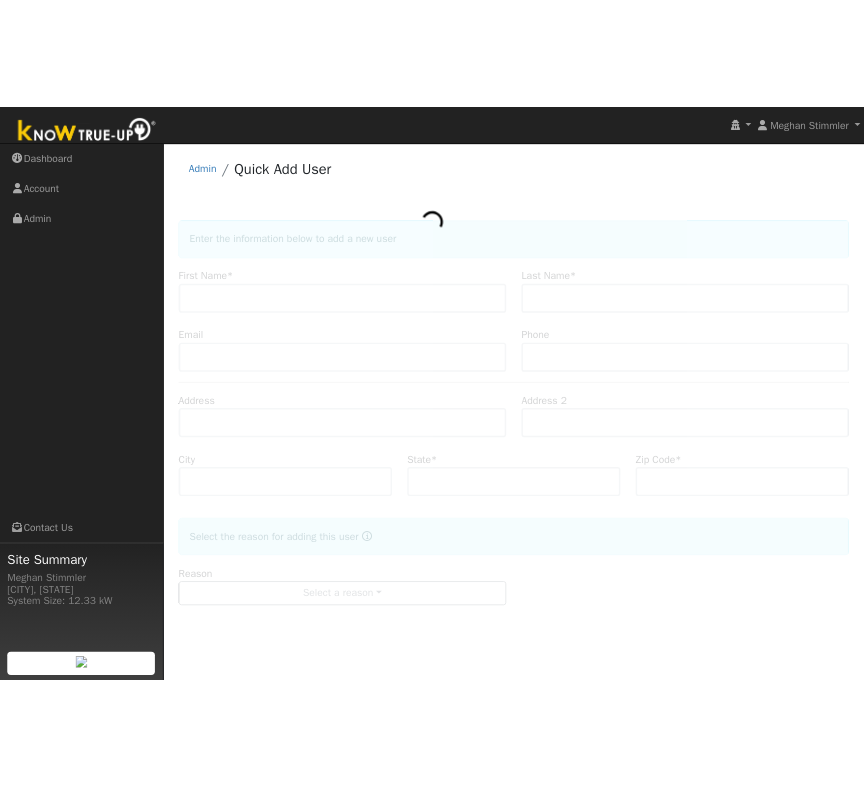 scroll, scrollTop: 0, scrollLeft: 0, axis: both 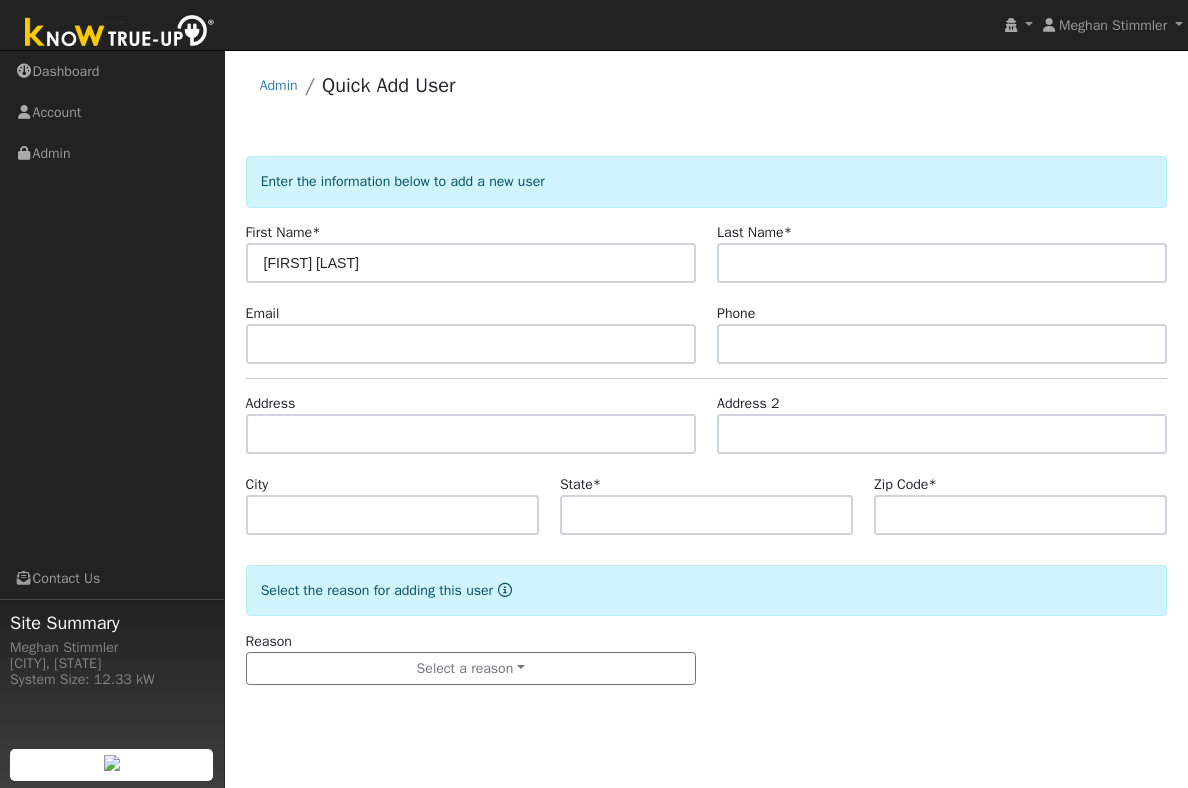 drag, startPoint x: 368, startPoint y: 264, endPoint x: 312, endPoint y: 266, distance: 56.0357 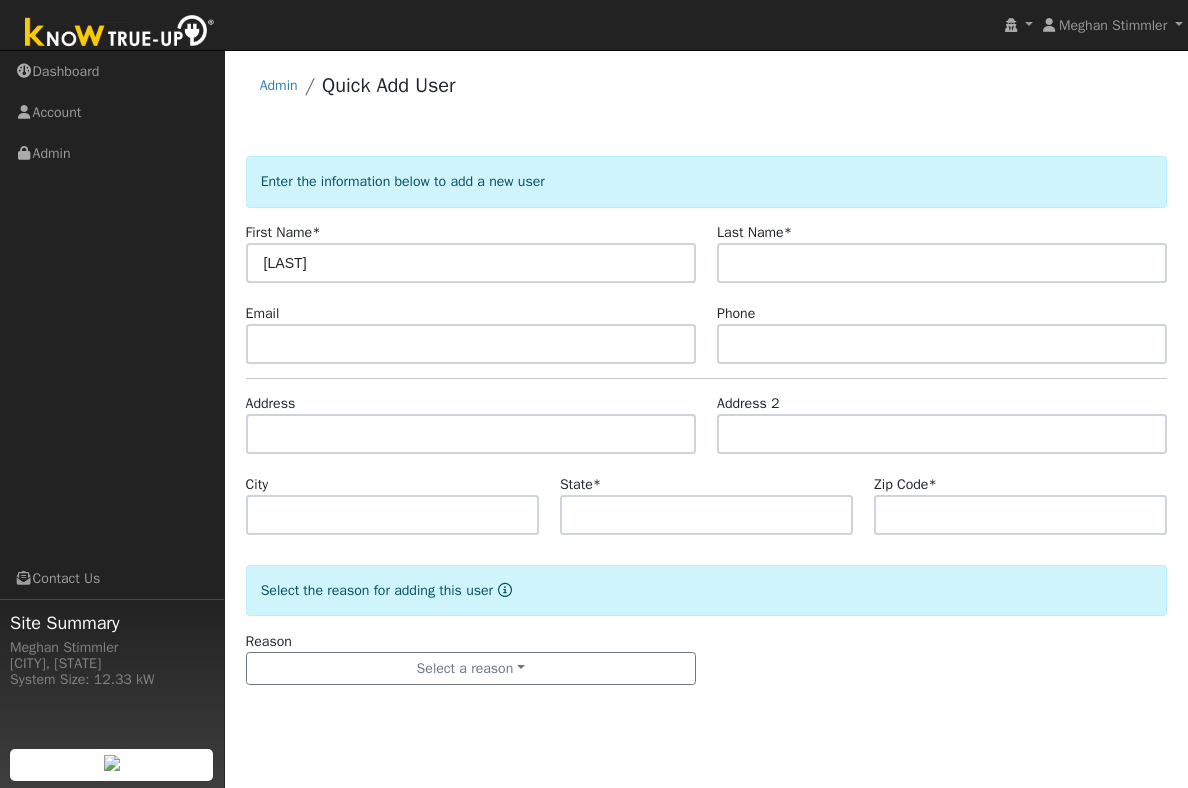 type on "[LAST]" 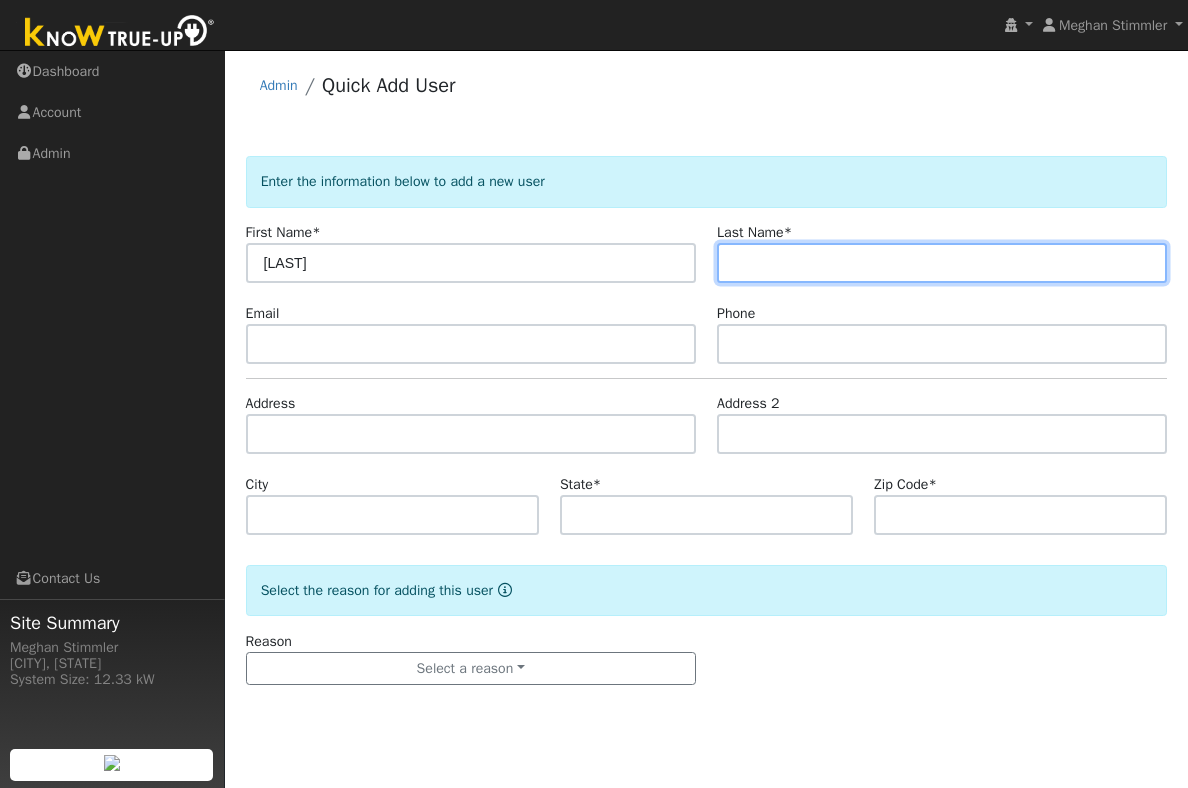 click at bounding box center [942, 263] 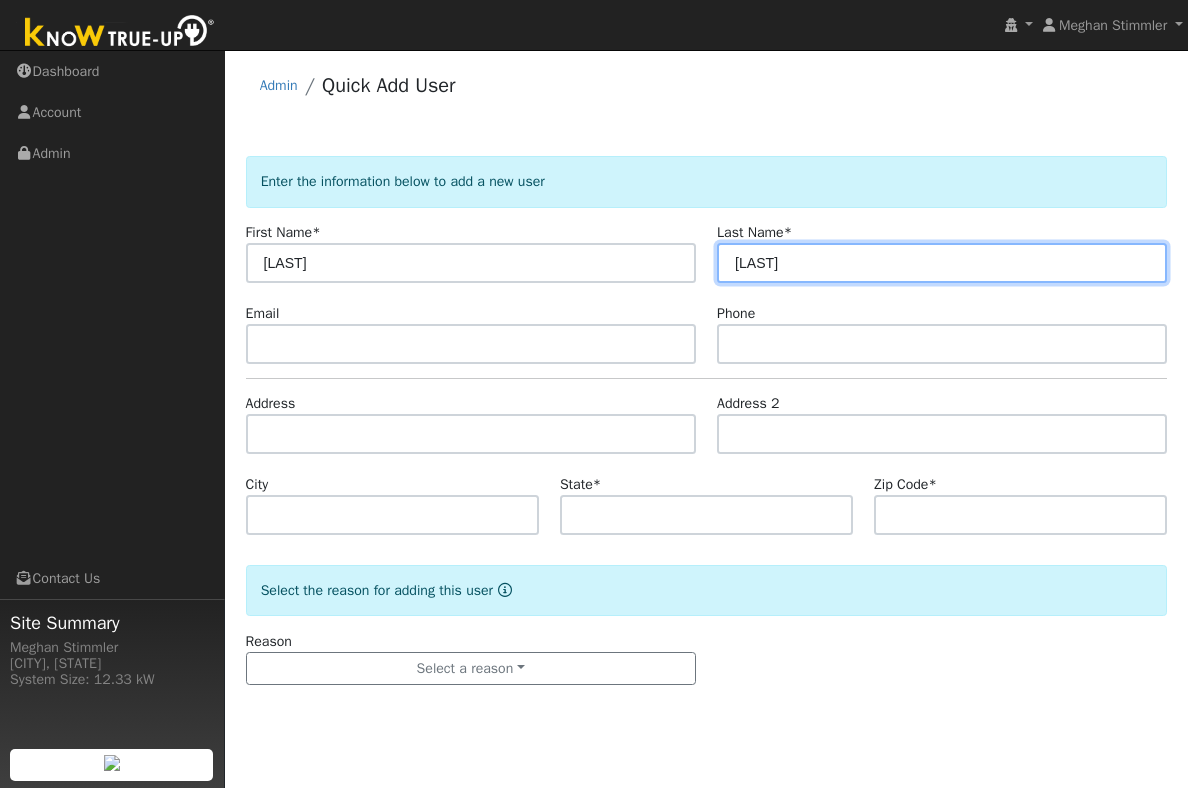 type on "[LAST]" 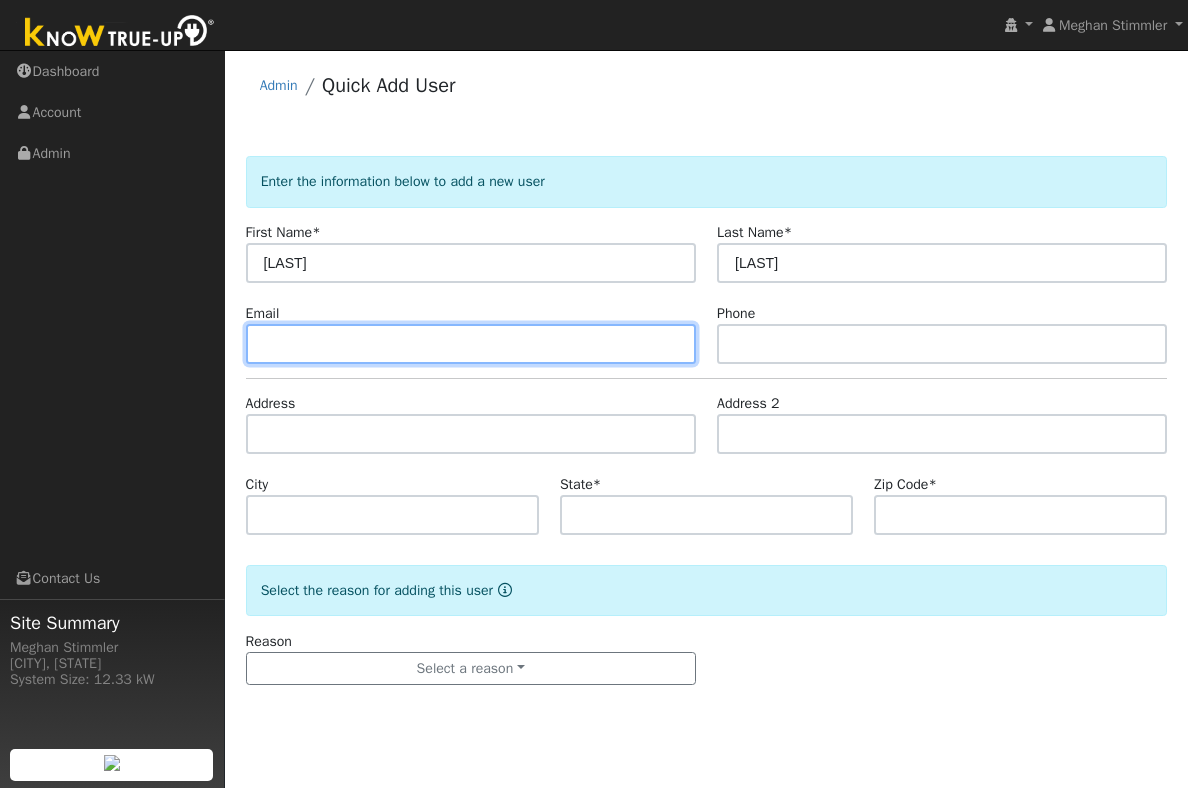 click at bounding box center (471, 344) 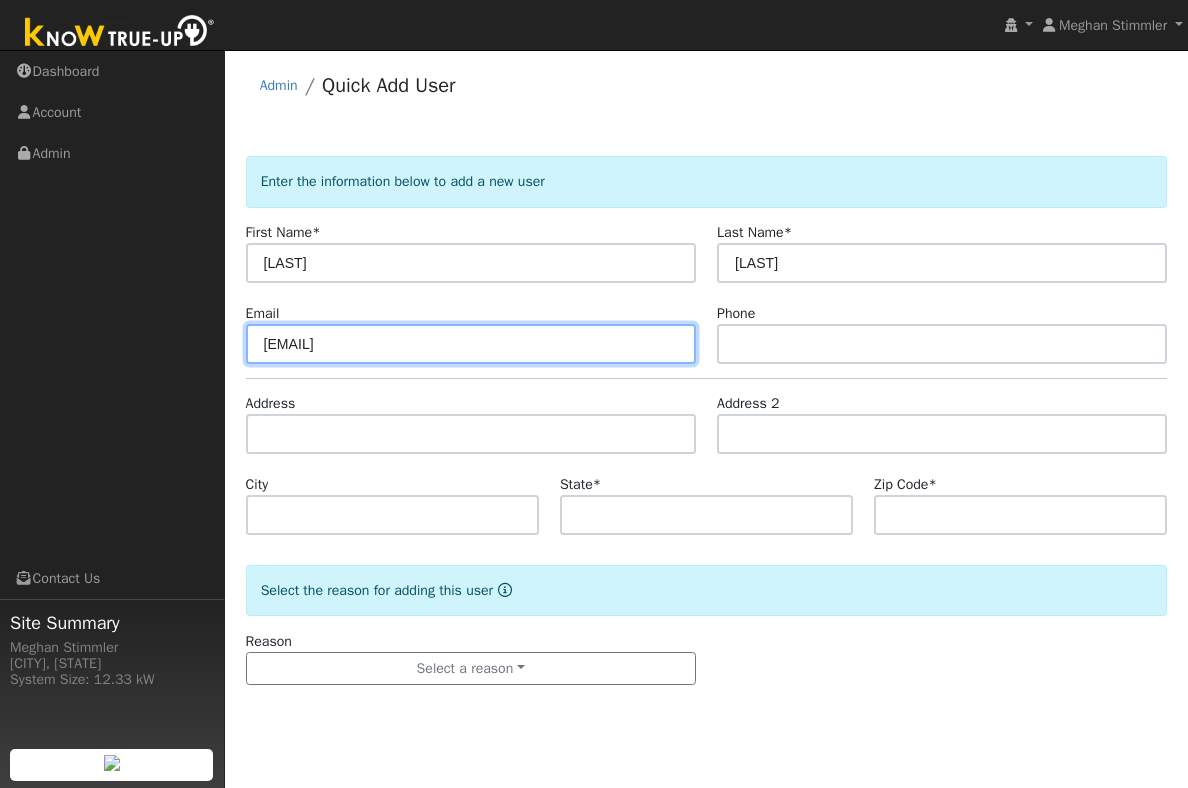 type on "[EMAIL]" 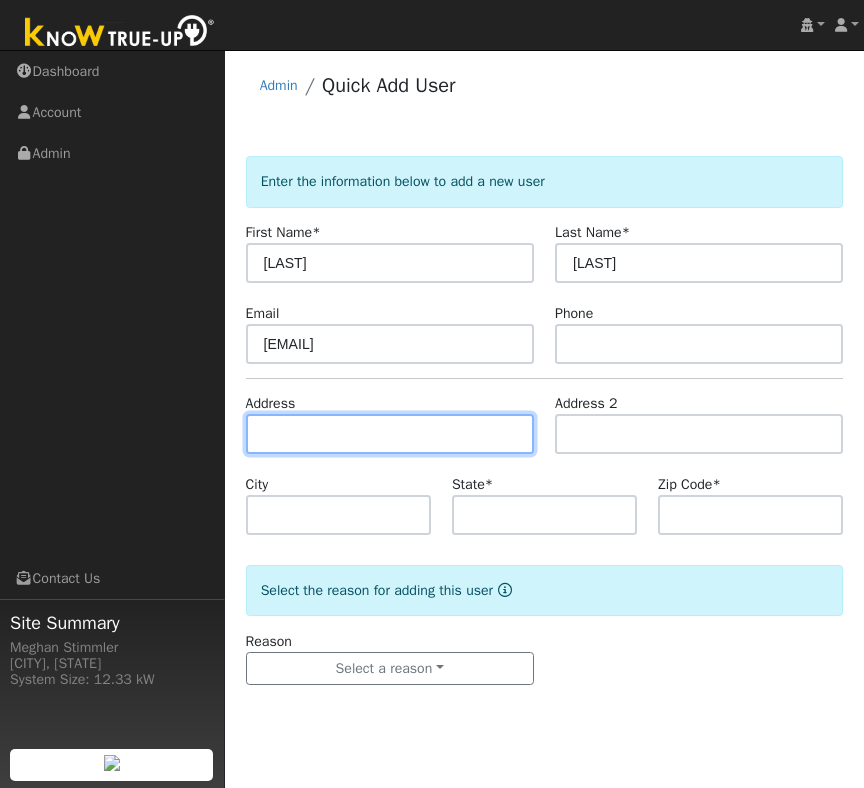 click at bounding box center (390, 434) 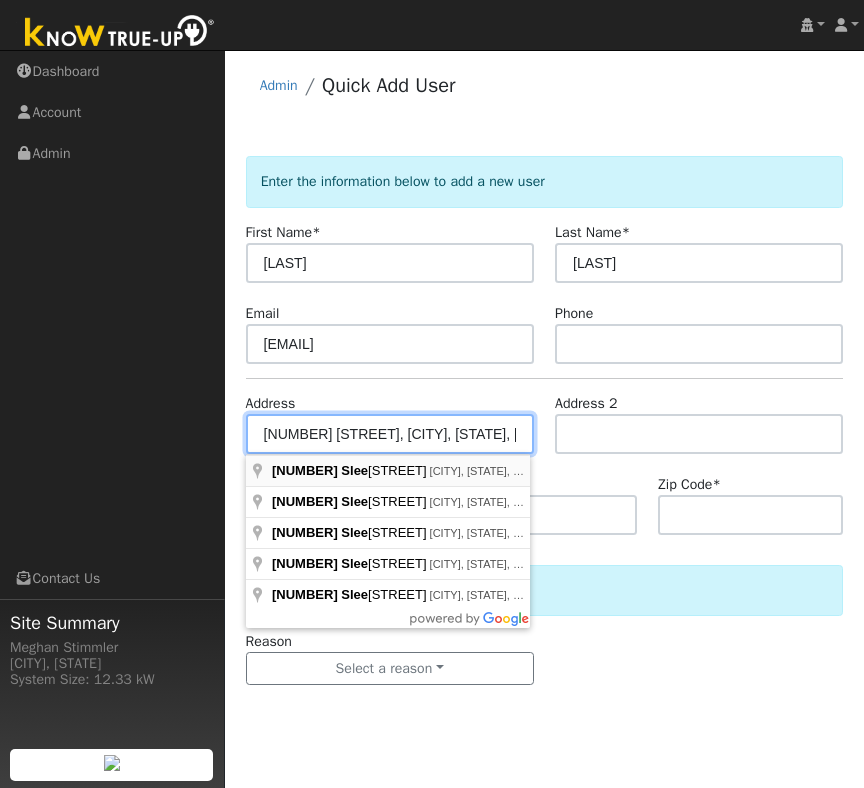 type on "4990 Sleepy Hollow Road" 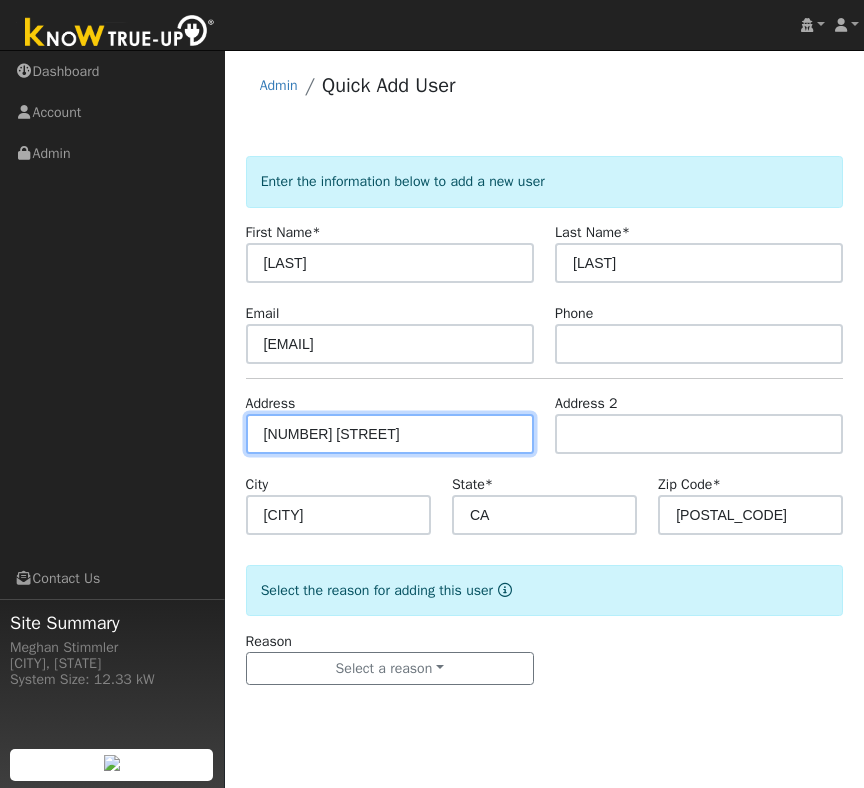 scroll, scrollTop: 0, scrollLeft: 0, axis: both 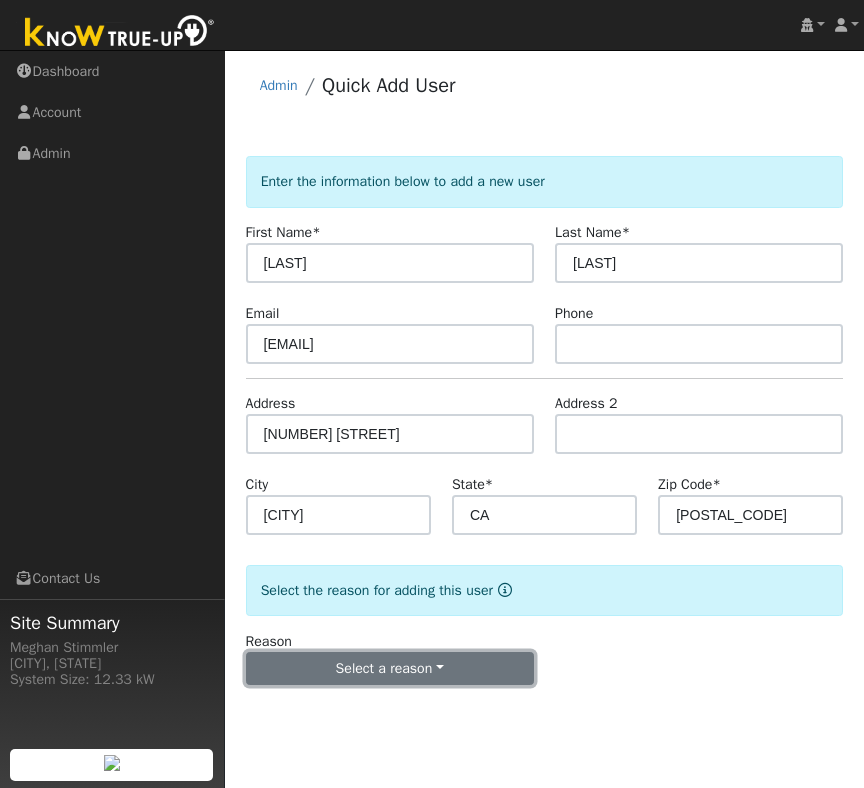 click on "Select a reason" at bounding box center [390, 669] 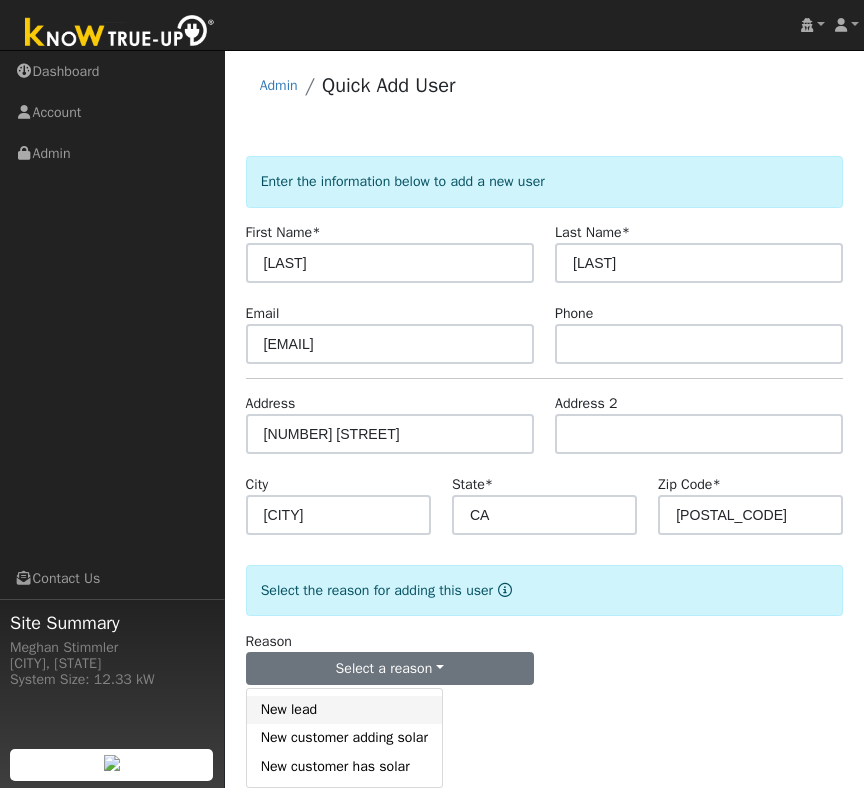 click on "New lead" at bounding box center [344, 710] 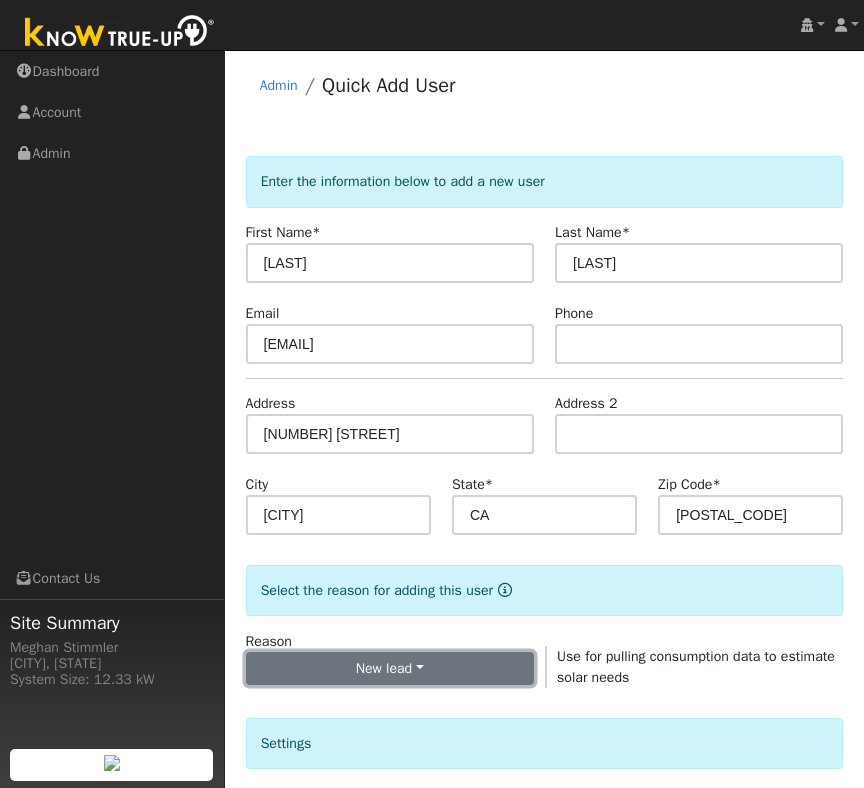click on "New lead" at bounding box center [390, 669] 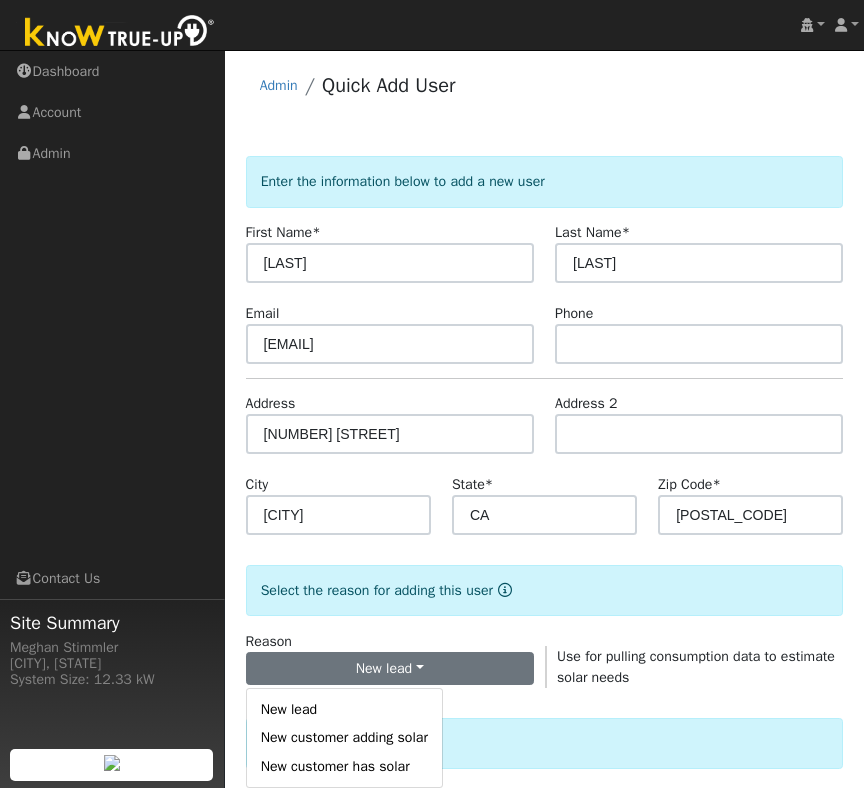click on "New customer has solar" at bounding box center [344, 766] 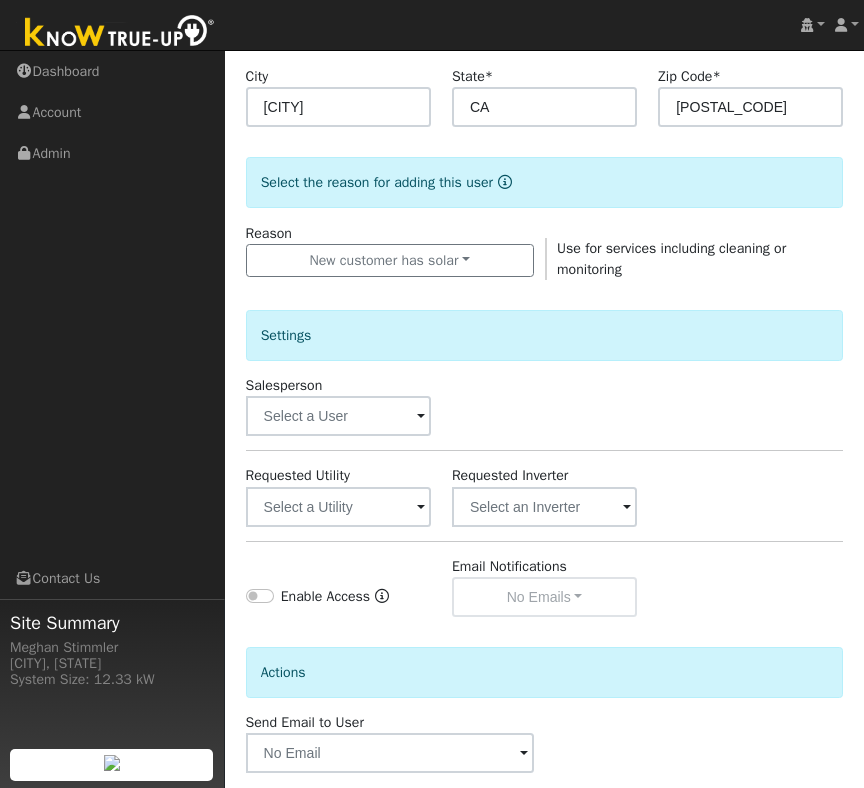 scroll, scrollTop: 432, scrollLeft: 0, axis: vertical 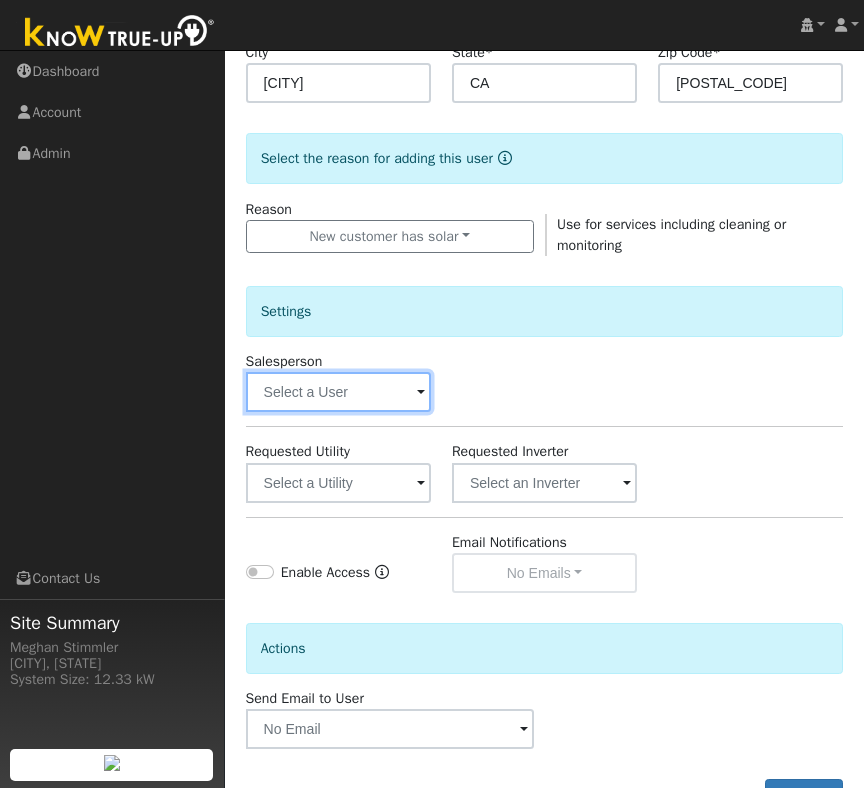 click at bounding box center (338, 392) 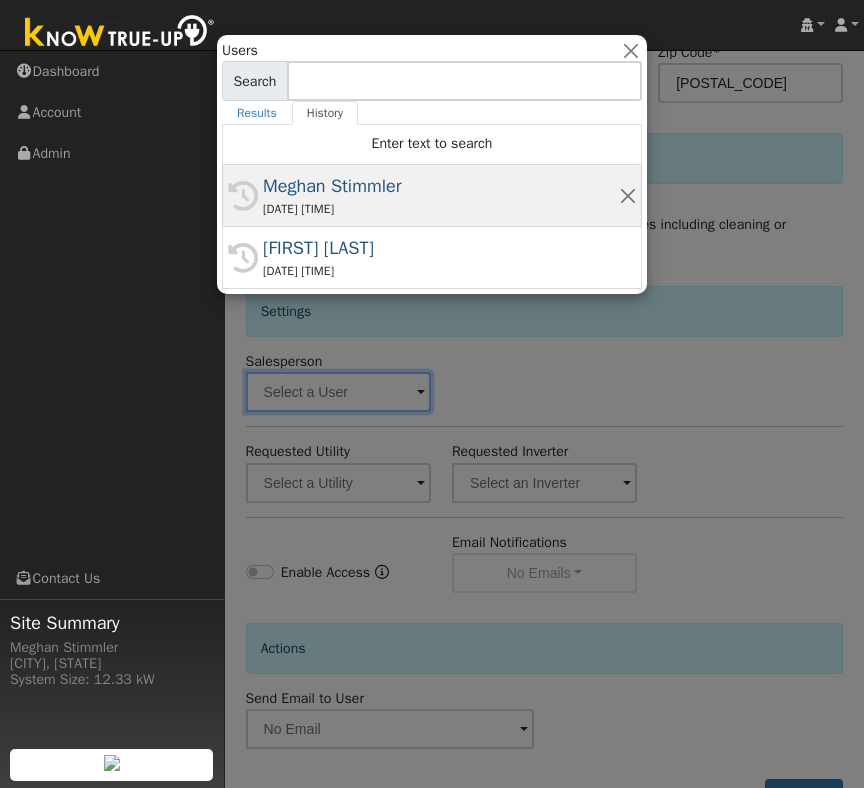 drag, startPoint x: 372, startPoint y: 201, endPoint x: 374, endPoint y: 211, distance: 10.198039 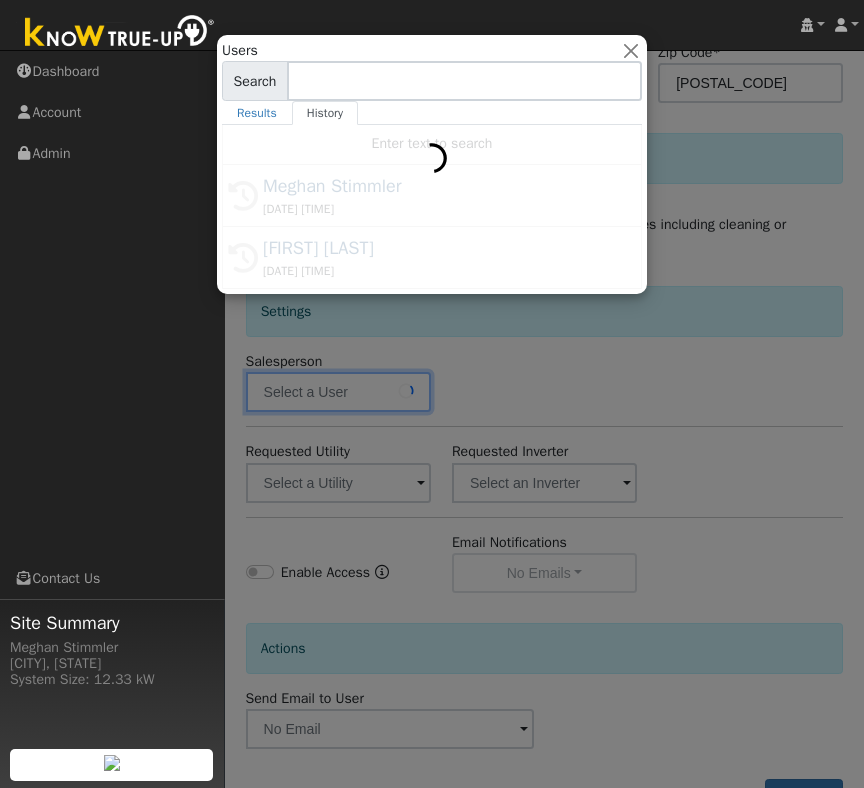 type on "Meghan Stimmler" 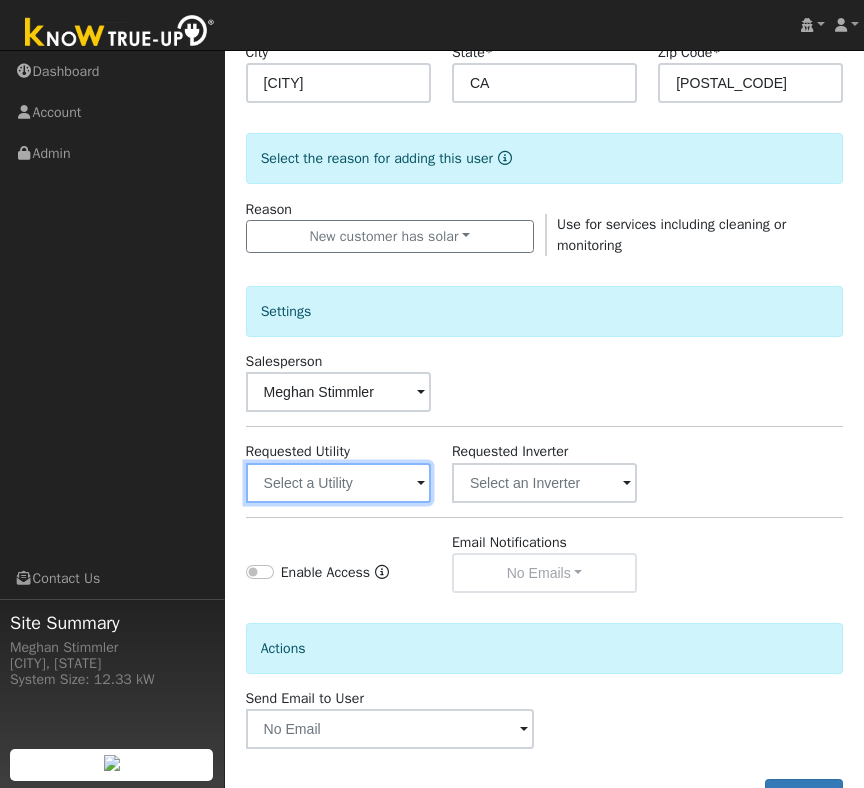 click at bounding box center [338, 483] 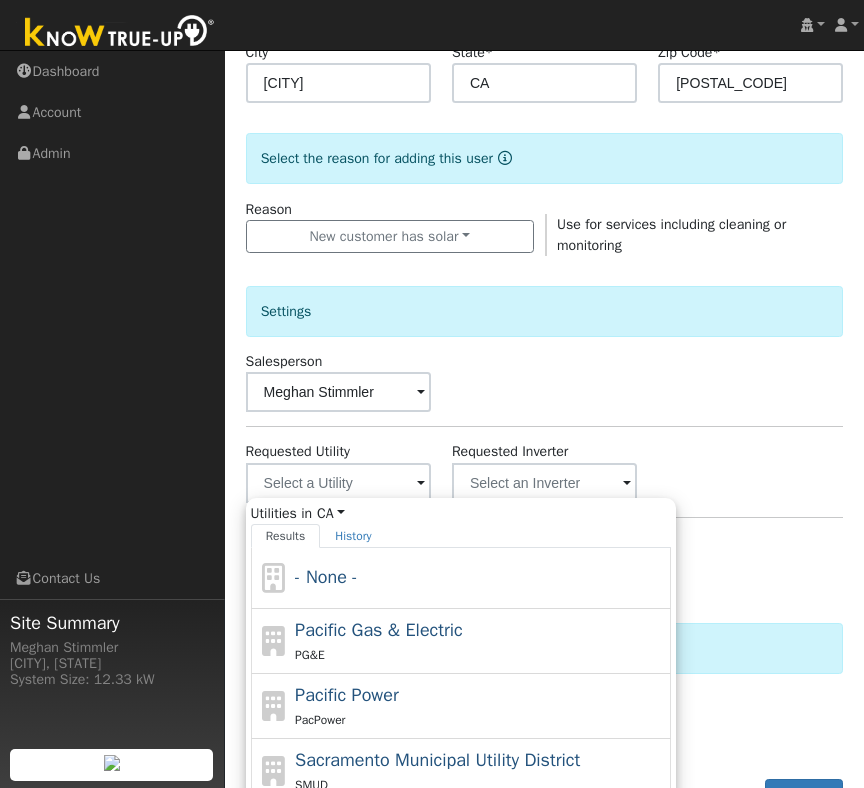 click on "Pacific Gas & Electric PG&E" at bounding box center (480, 641) 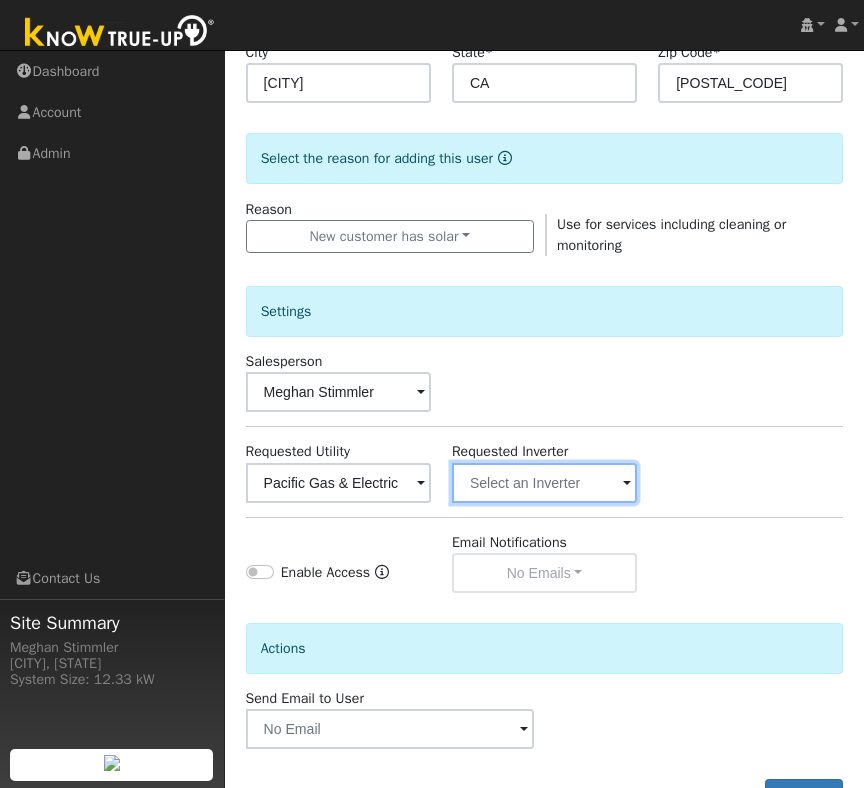 click at bounding box center [338, 483] 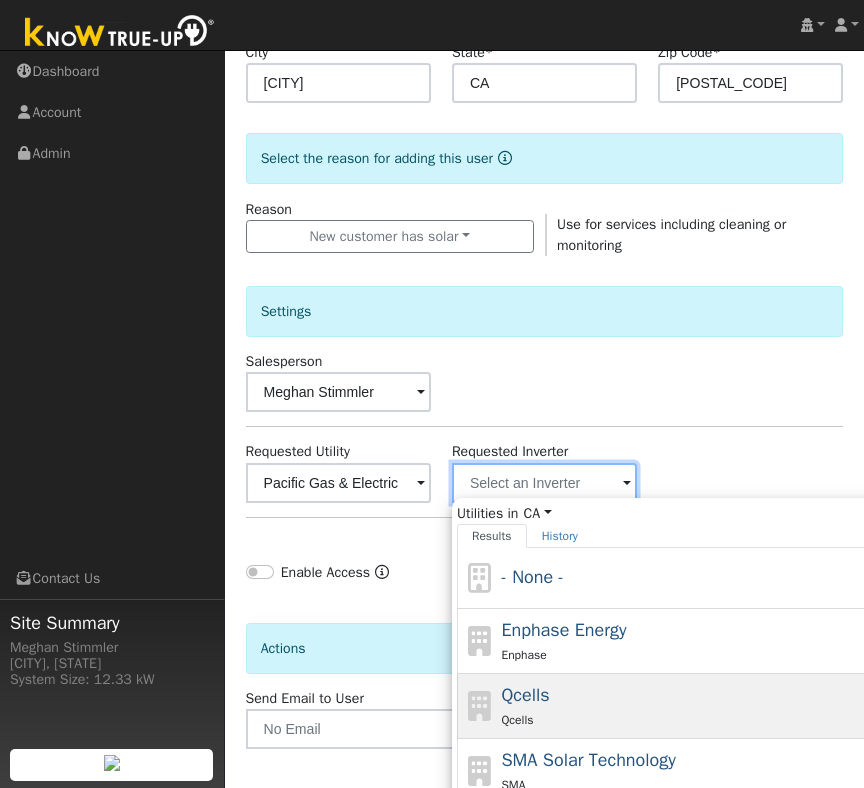 scroll, scrollTop: 433, scrollLeft: 0, axis: vertical 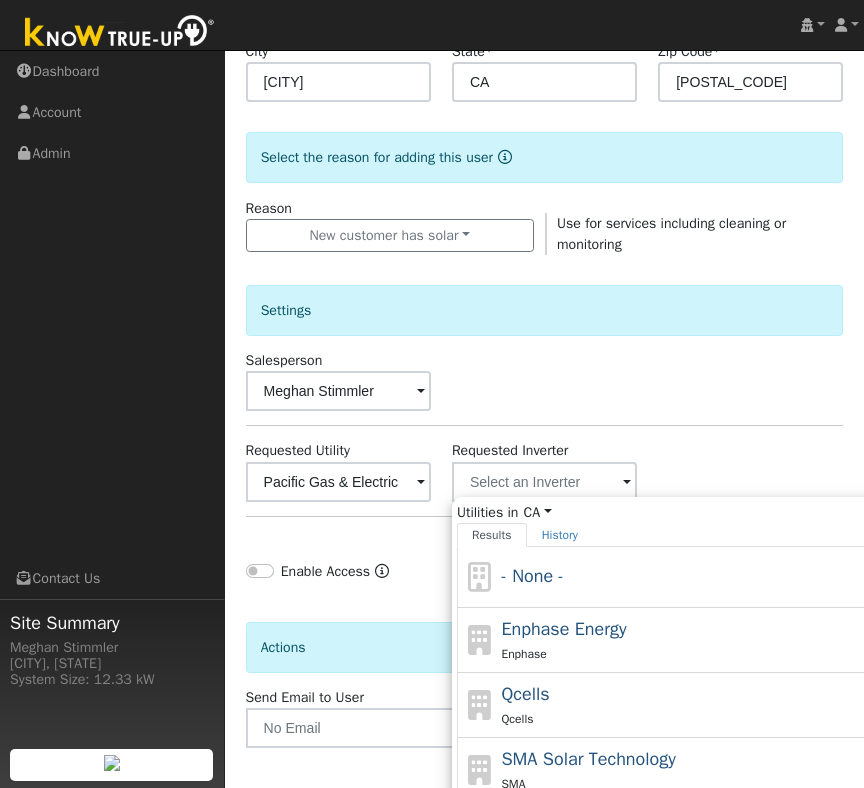 click on "SMA Solar Technology SMA" at bounding box center [686, 770] 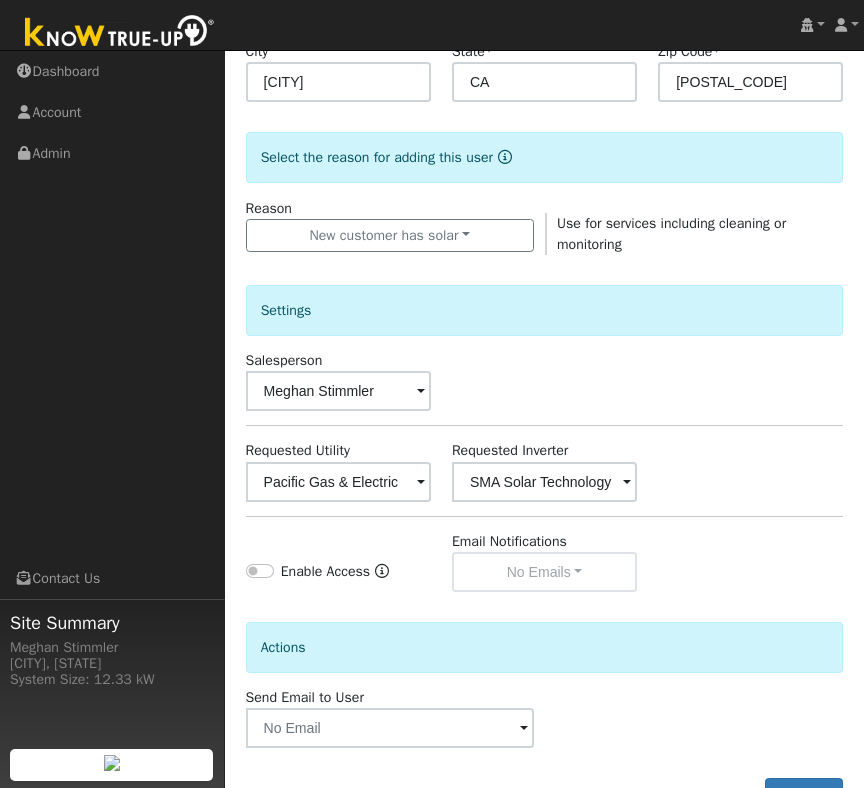 scroll, scrollTop: 507, scrollLeft: 0, axis: vertical 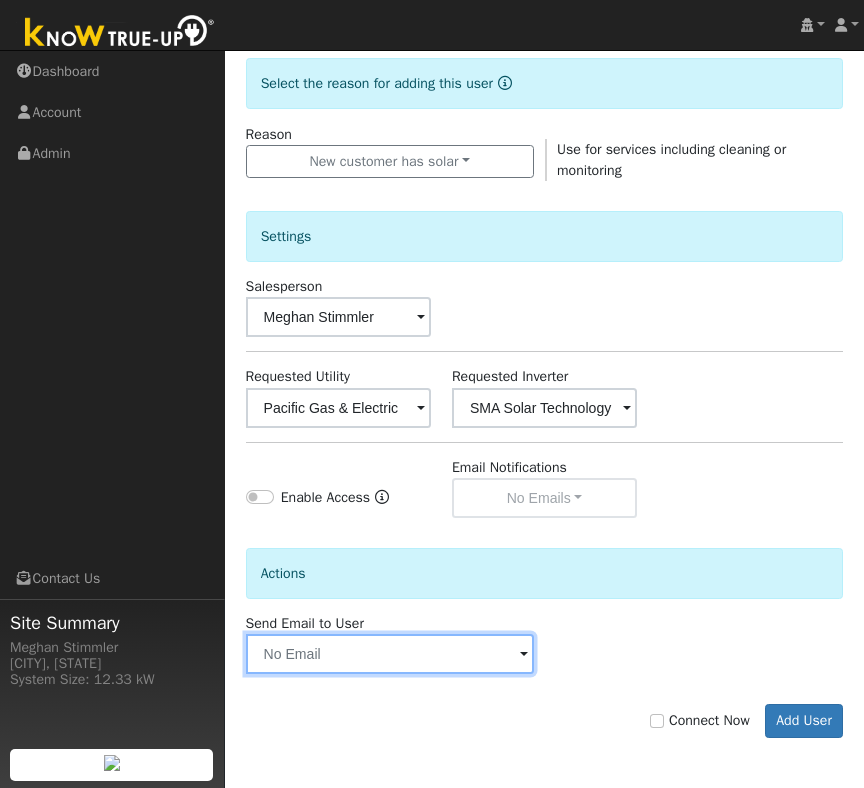 click at bounding box center [390, 654] 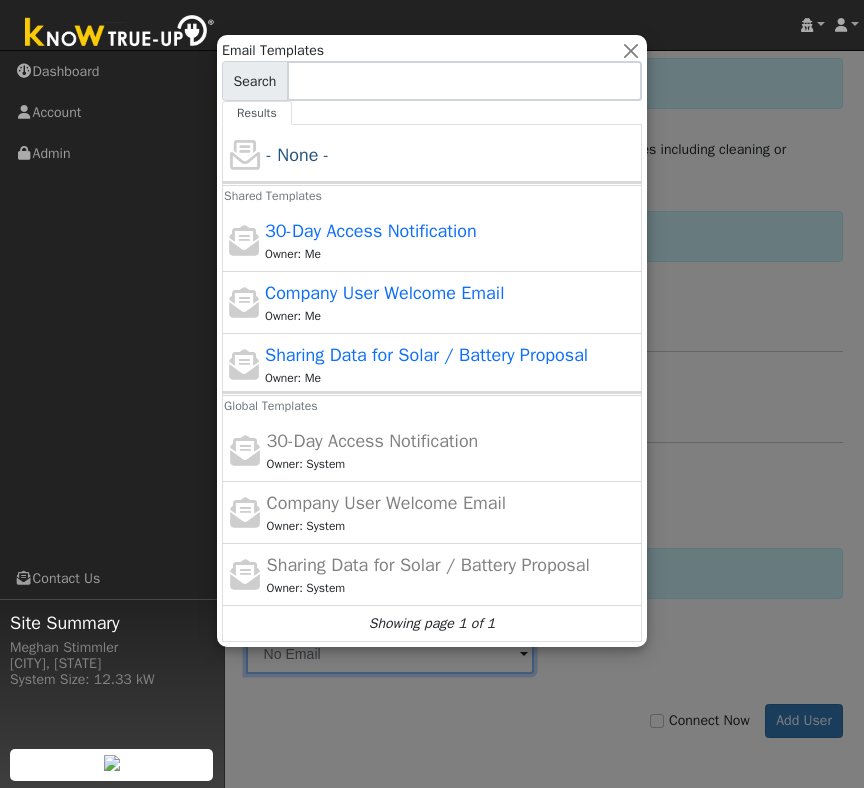 click on "Owner: Me" at bounding box center [442, 378] 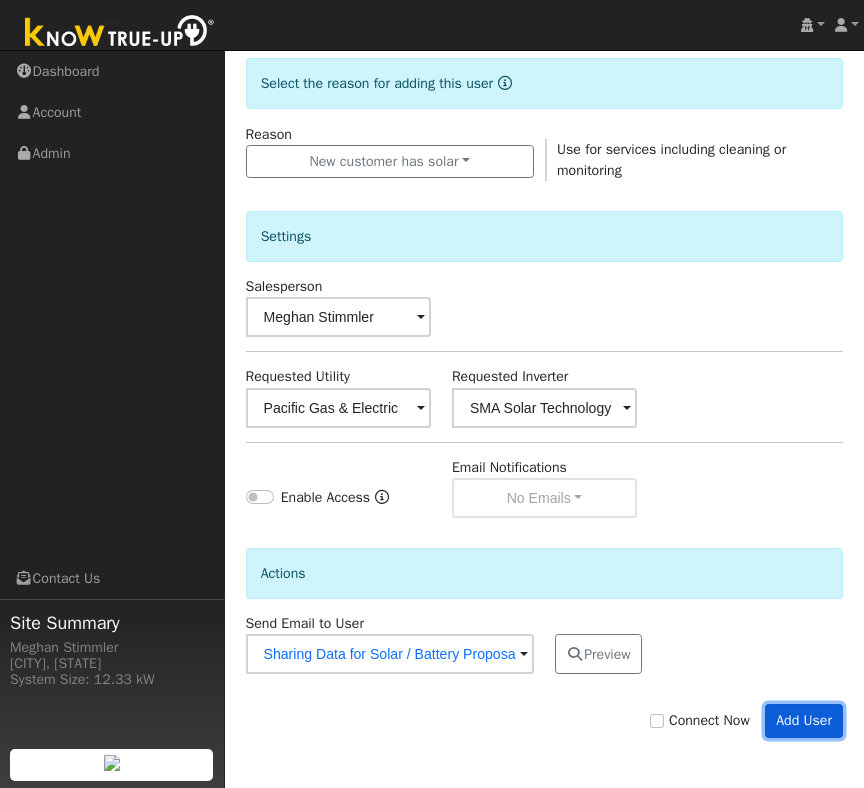 click on "Add User" at bounding box center (804, 721) 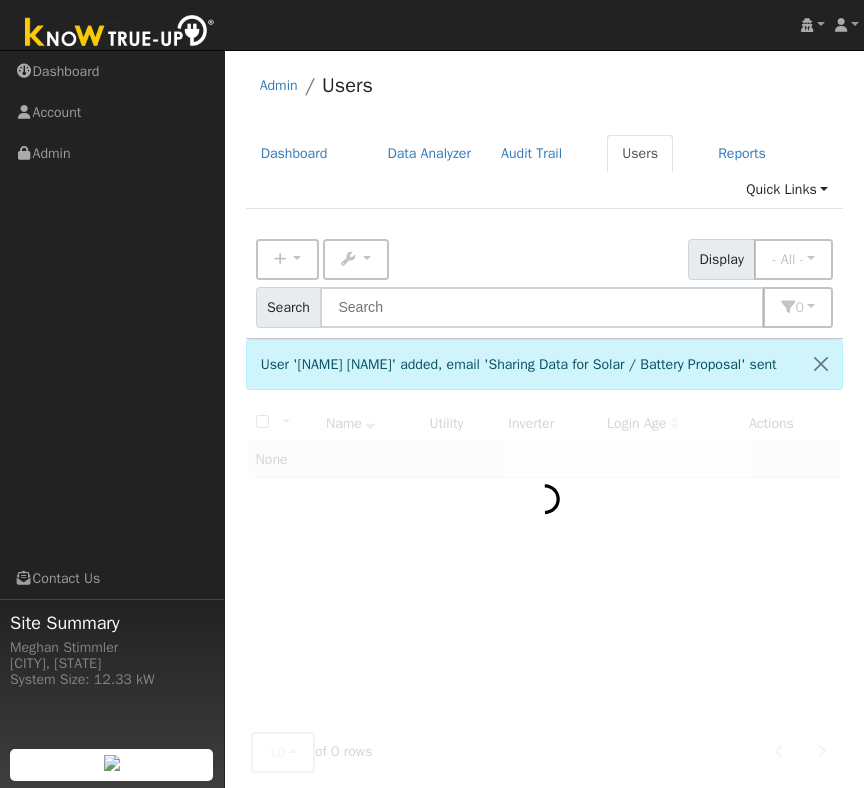 scroll, scrollTop: 0, scrollLeft: 0, axis: both 